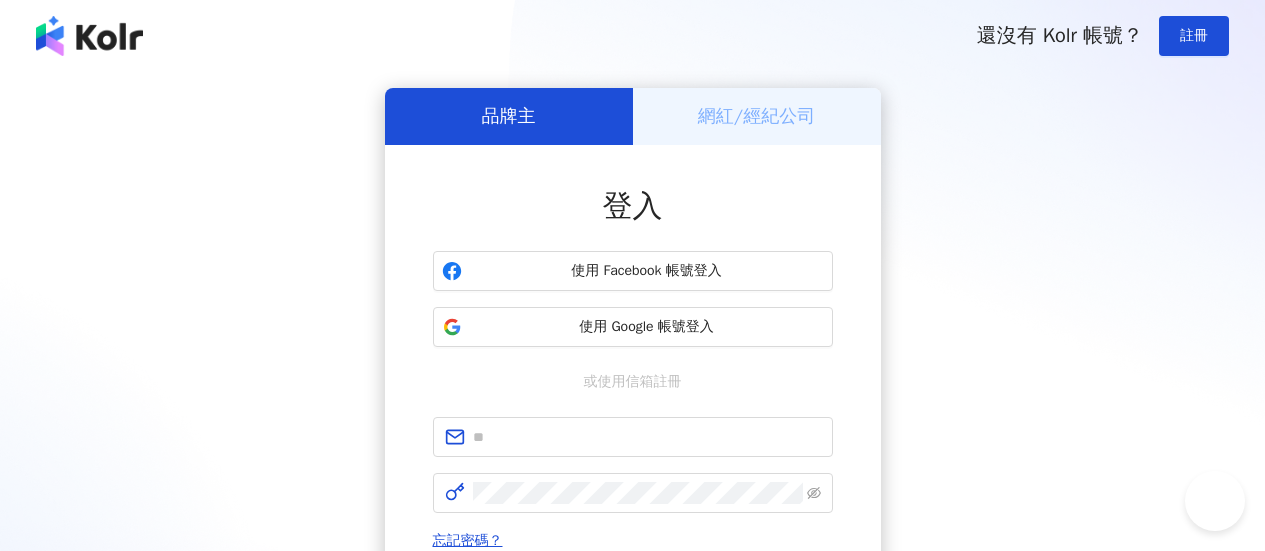 scroll, scrollTop: 0, scrollLeft: 0, axis: both 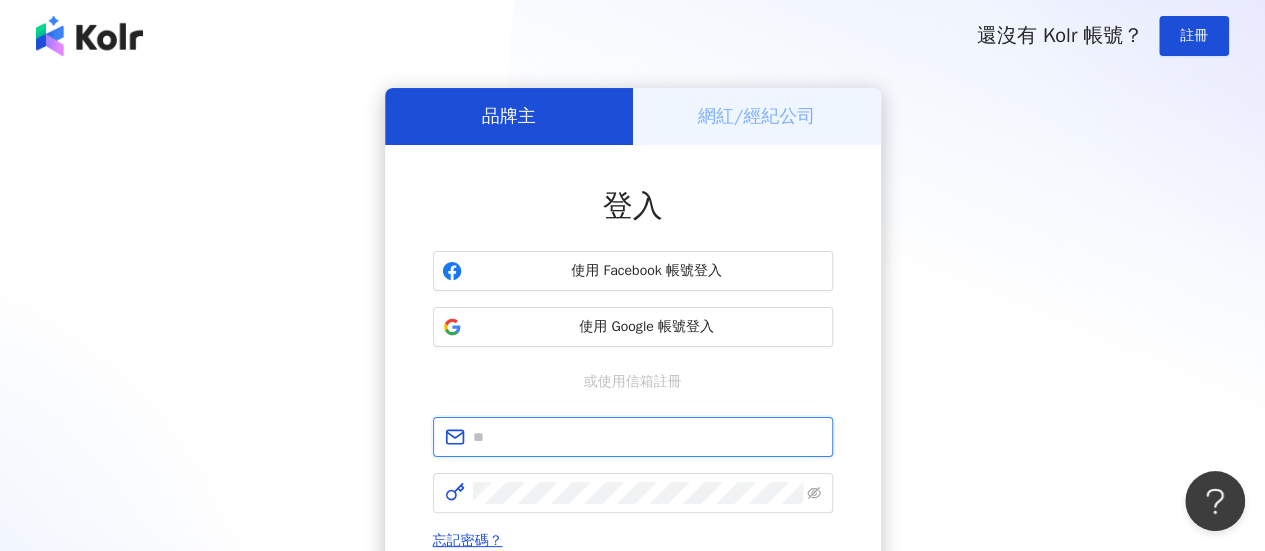 type on "**********" 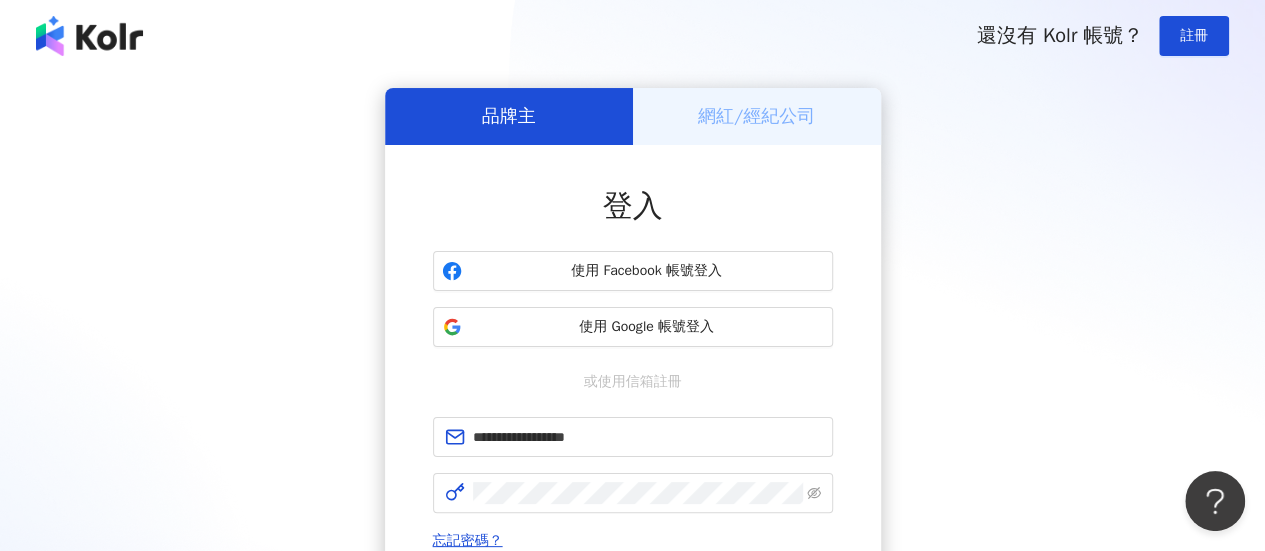 click on "**********" at bounding box center [632, 396] 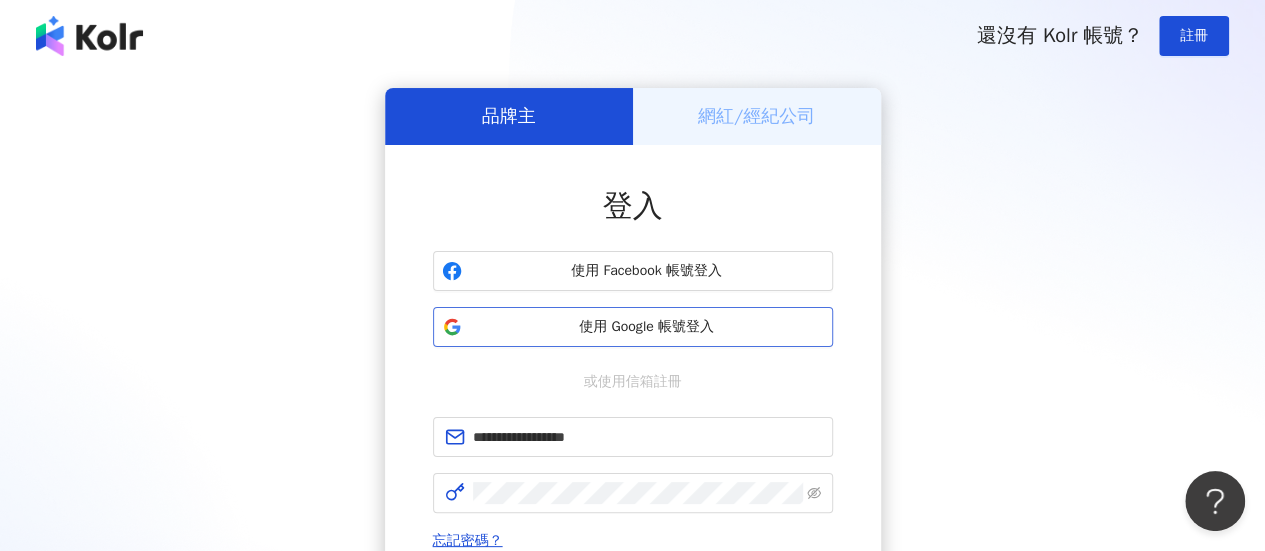 click on "使用 Google 帳號登入" at bounding box center (647, 327) 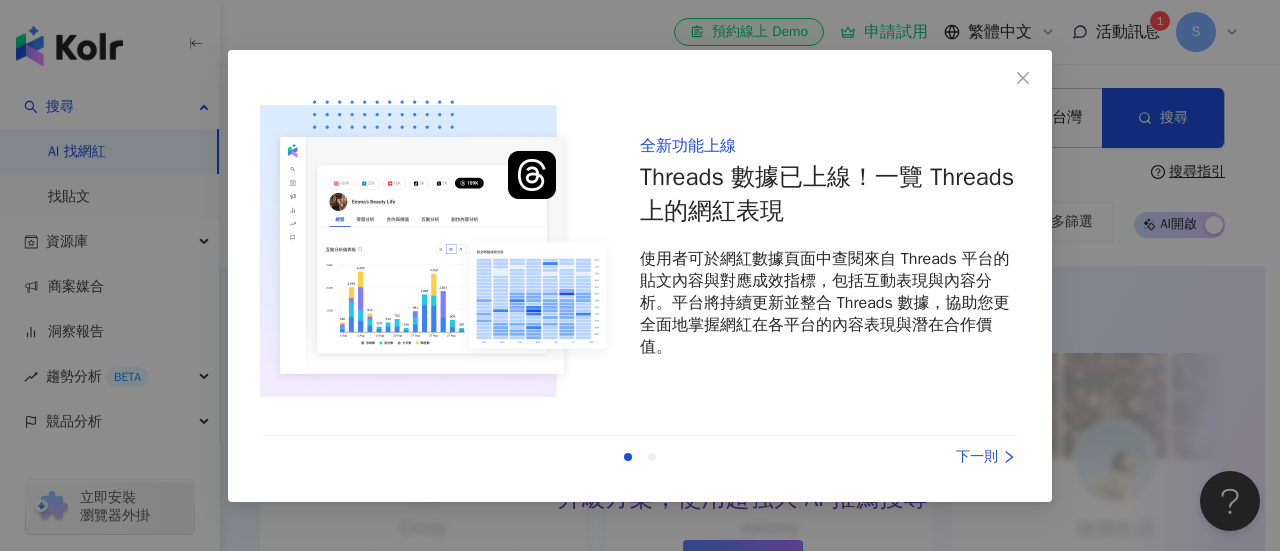 click on "下一則" at bounding box center [945, 457] 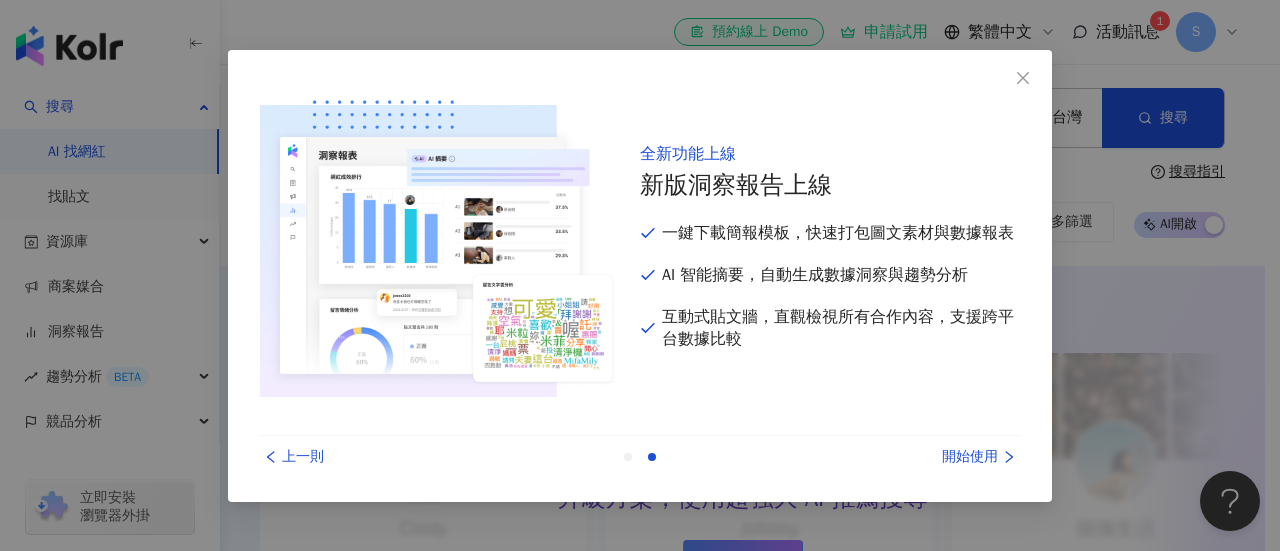 click on "開始使用" at bounding box center [945, 457] 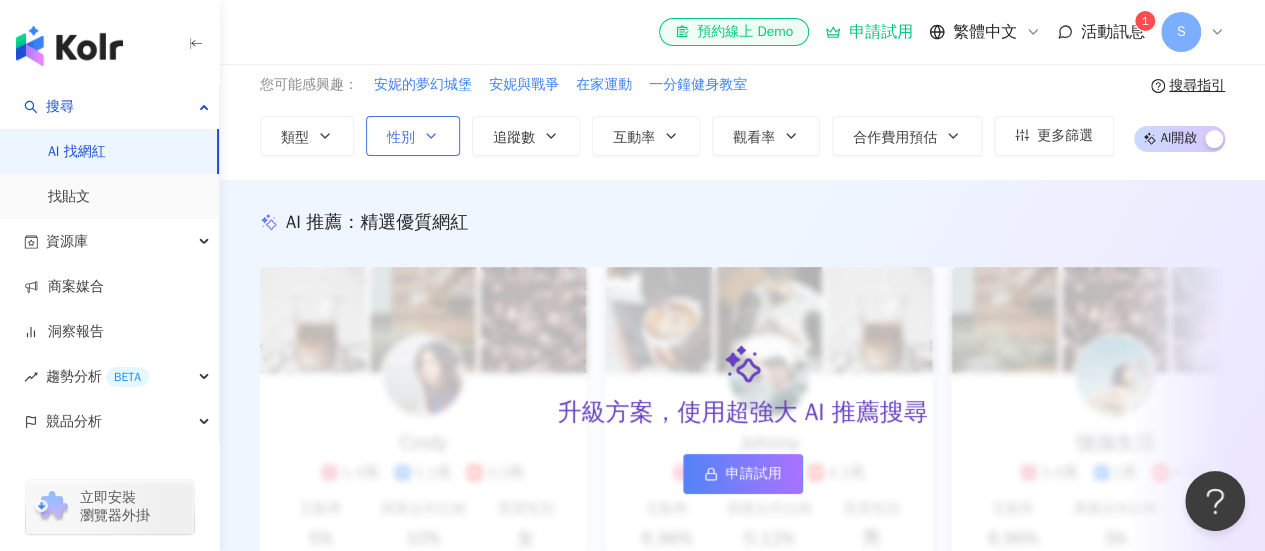 scroll, scrollTop: 0, scrollLeft: 0, axis: both 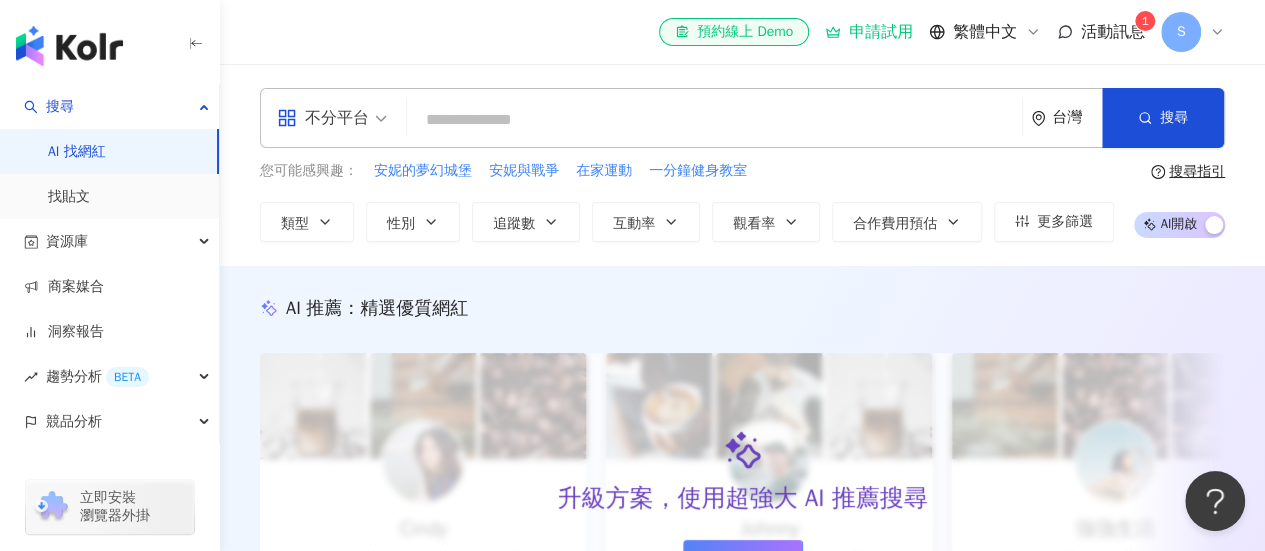 click at bounding box center (714, 120) 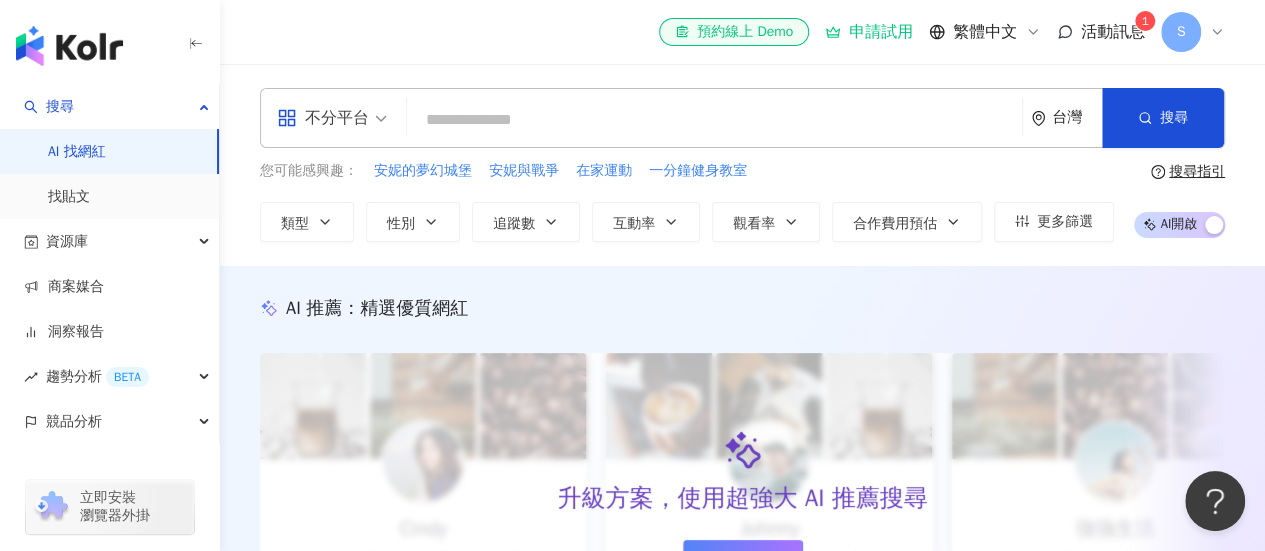 click on "活動訊息" at bounding box center (1113, 32) 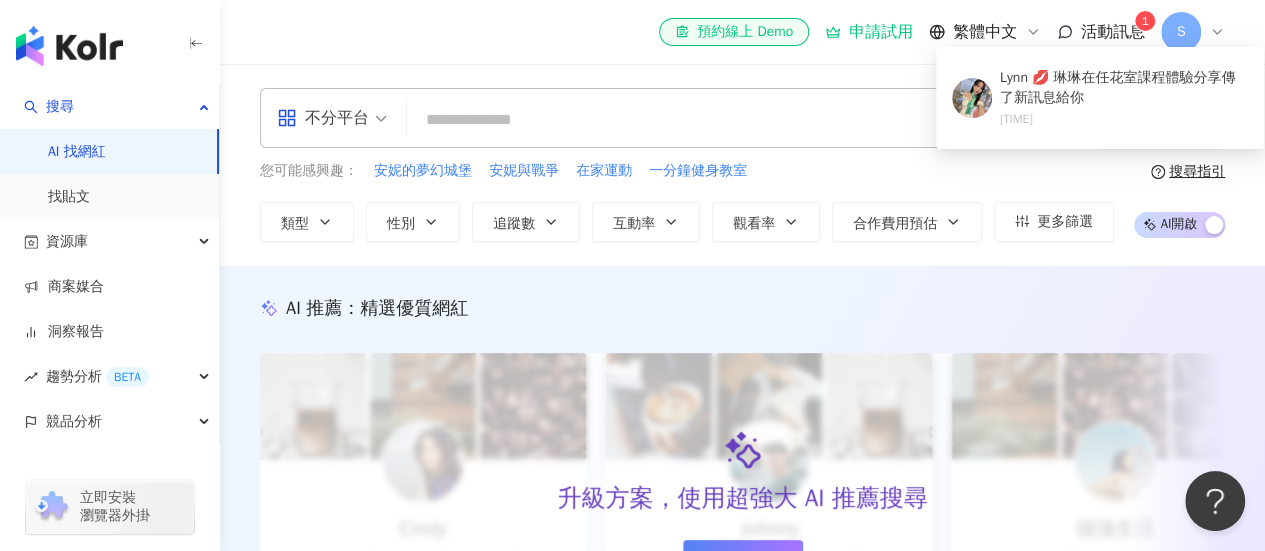 click on "el-icon-cs 預約線上 Demo 申請試用 繁體中文 活動訊息 1 S" at bounding box center [742, 32] 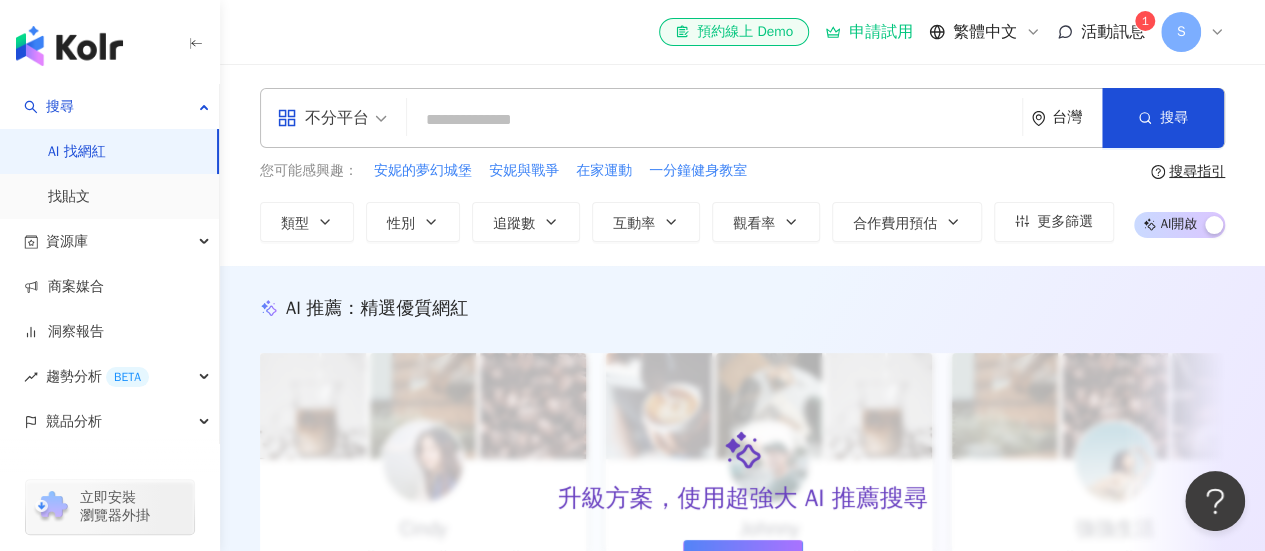 click at bounding box center [714, 120] 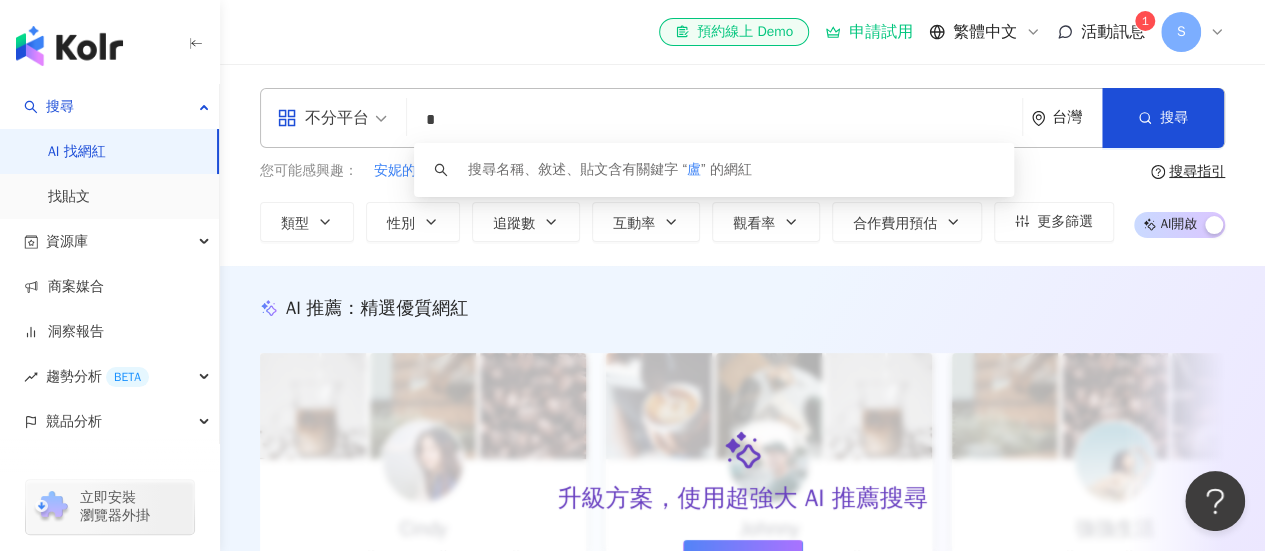type on "*" 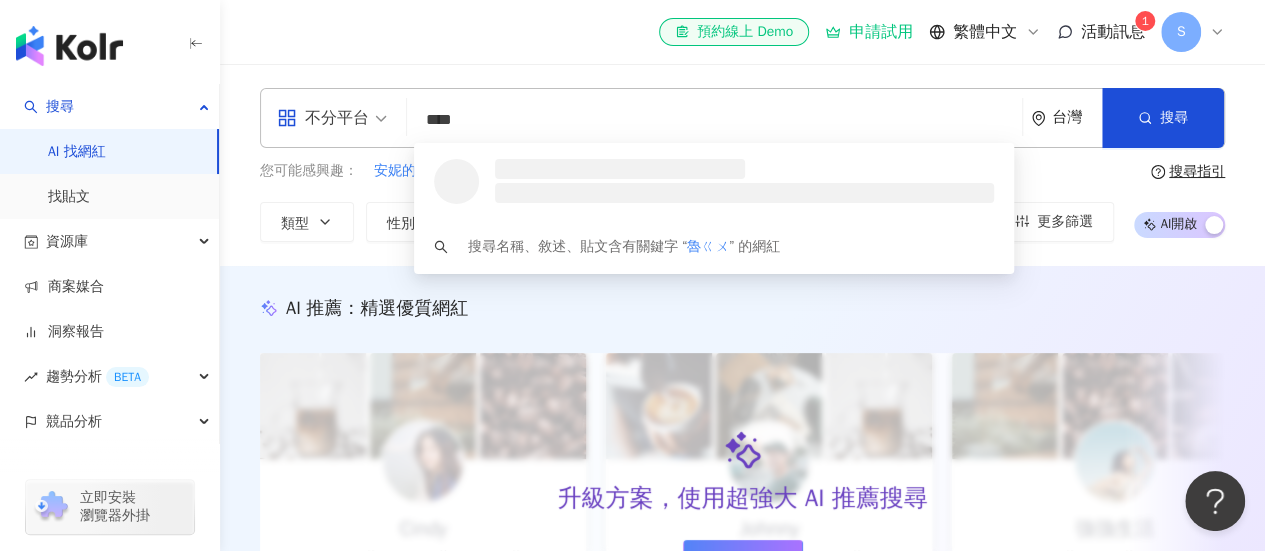 type on "**" 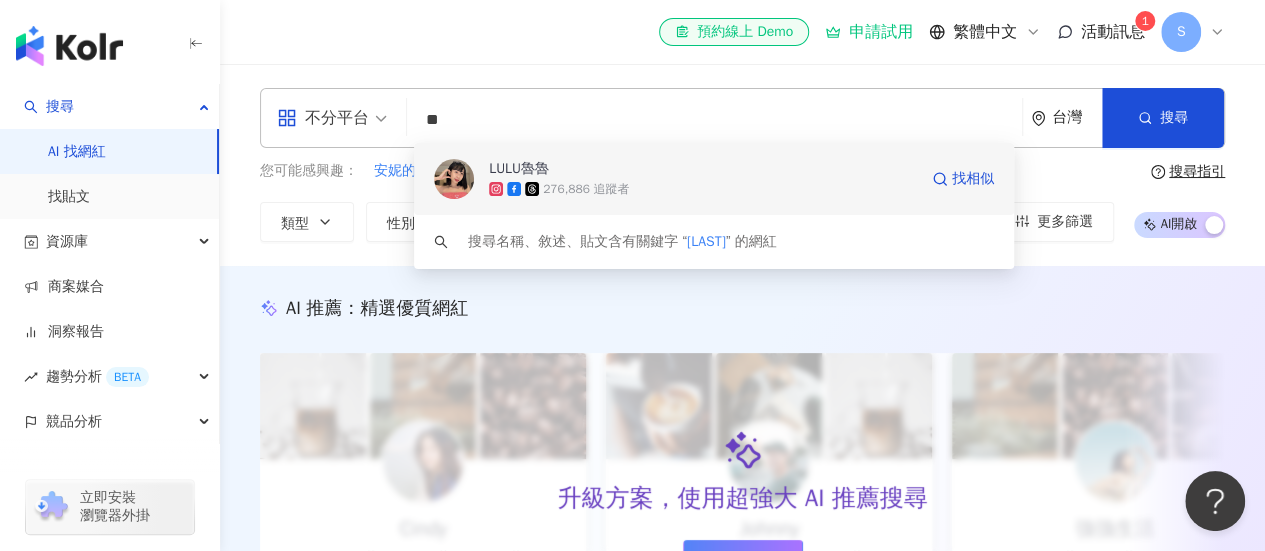 click on "LULU魯魯" at bounding box center (703, 169) 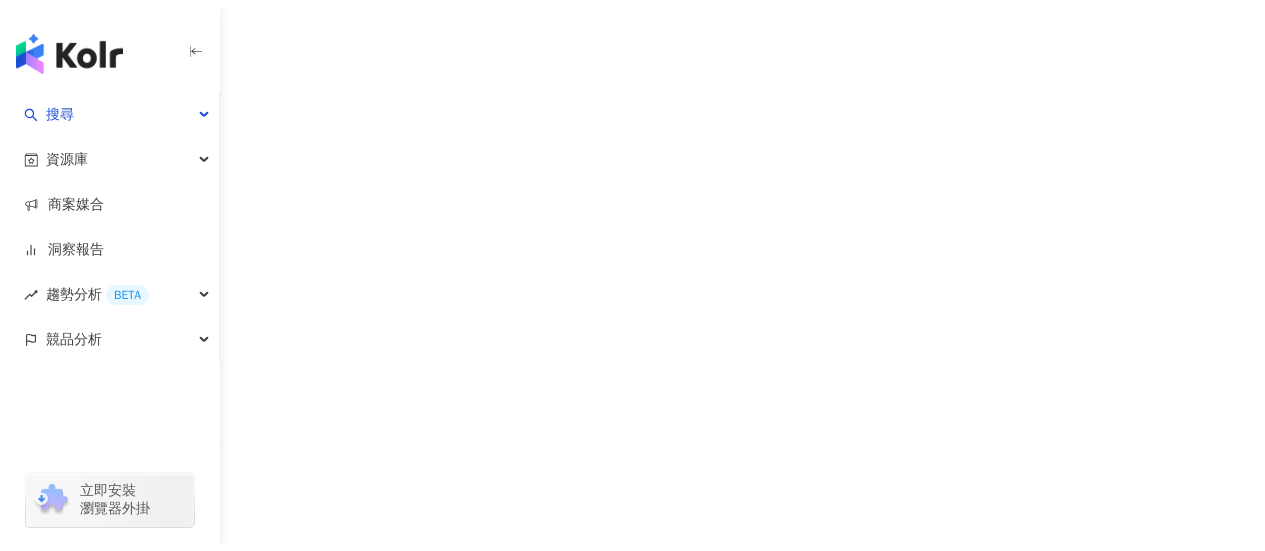 scroll, scrollTop: 0, scrollLeft: 0, axis: both 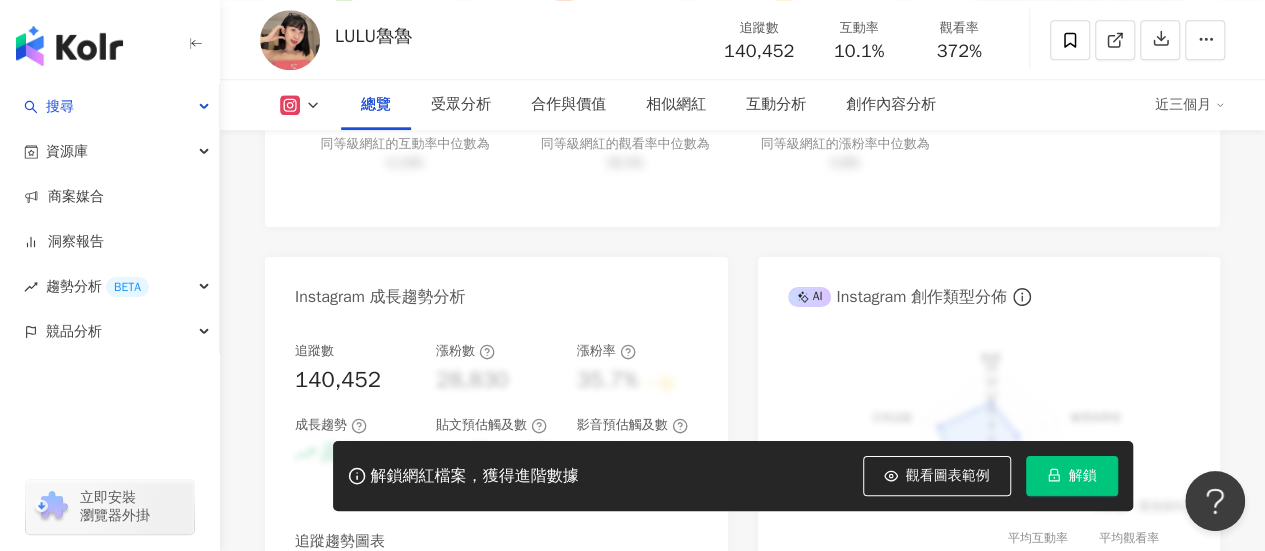click on "解鎖" at bounding box center (1083, 476) 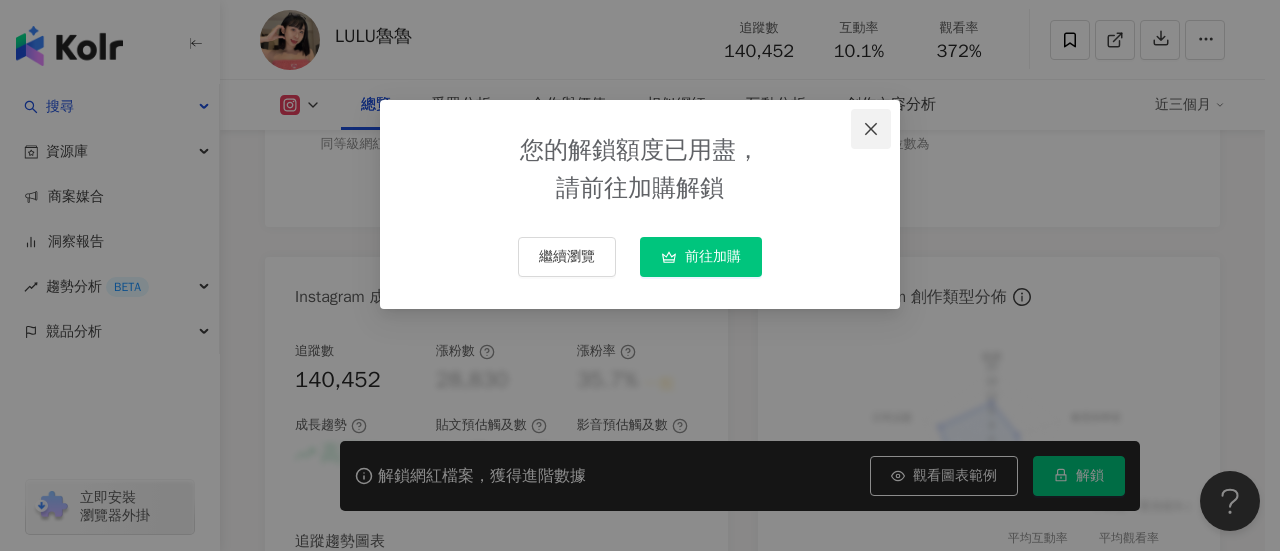 click at bounding box center [871, 129] 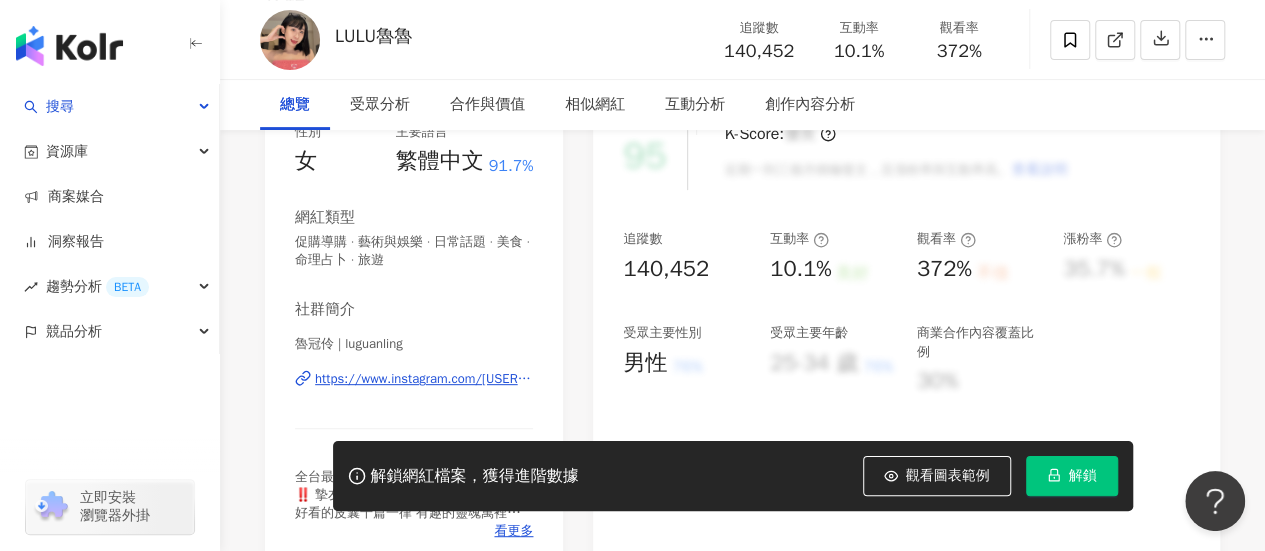 scroll, scrollTop: 0, scrollLeft: 0, axis: both 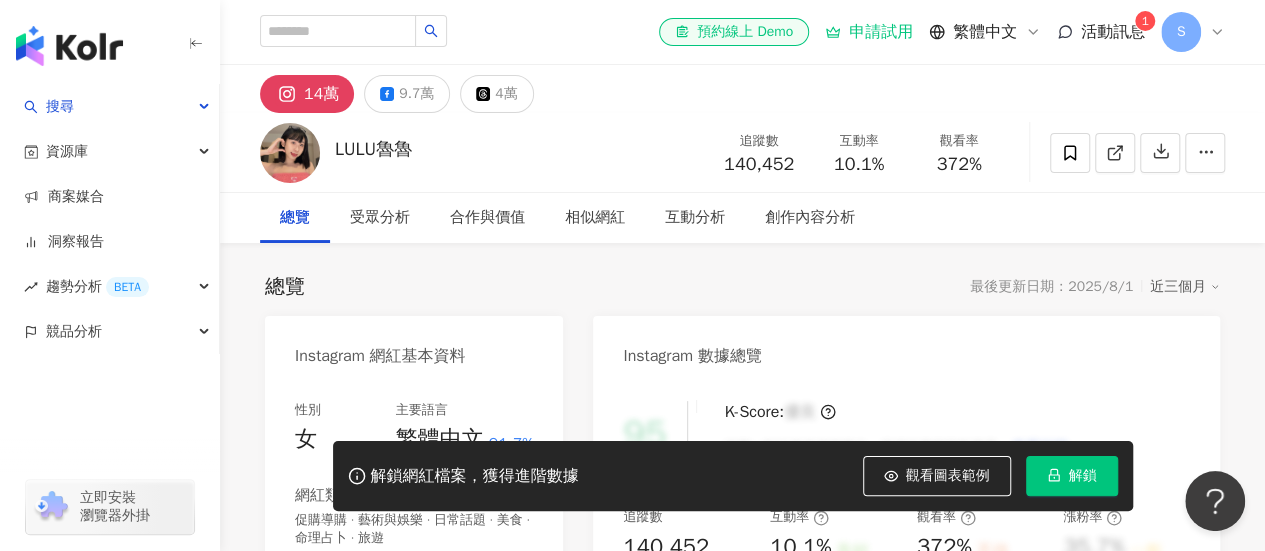click 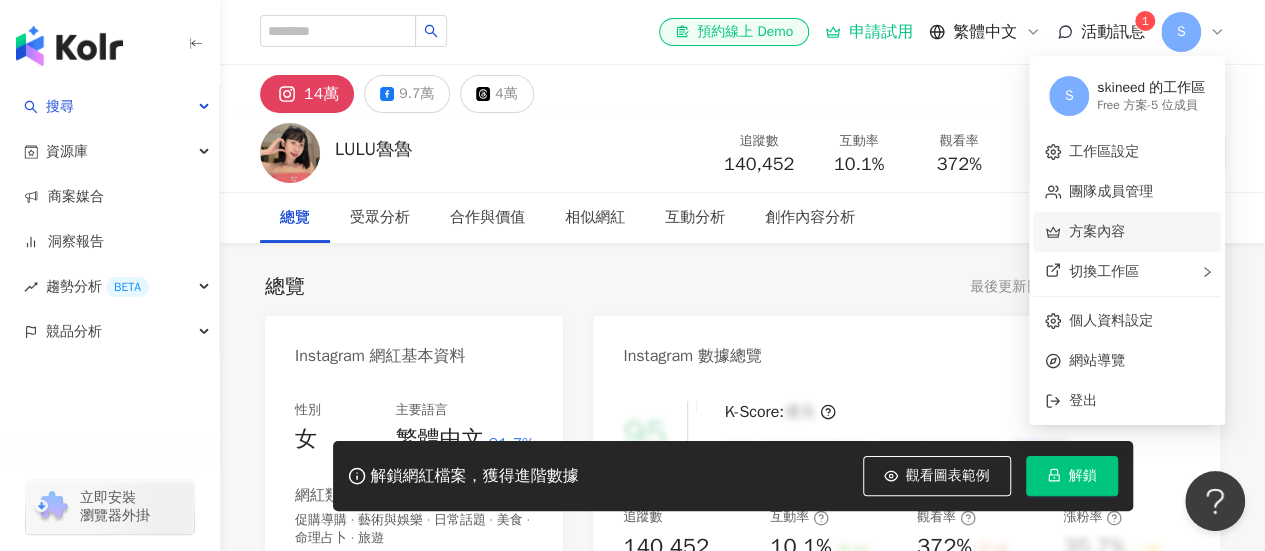 click on "方案內容" at bounding box center (1097, 231) 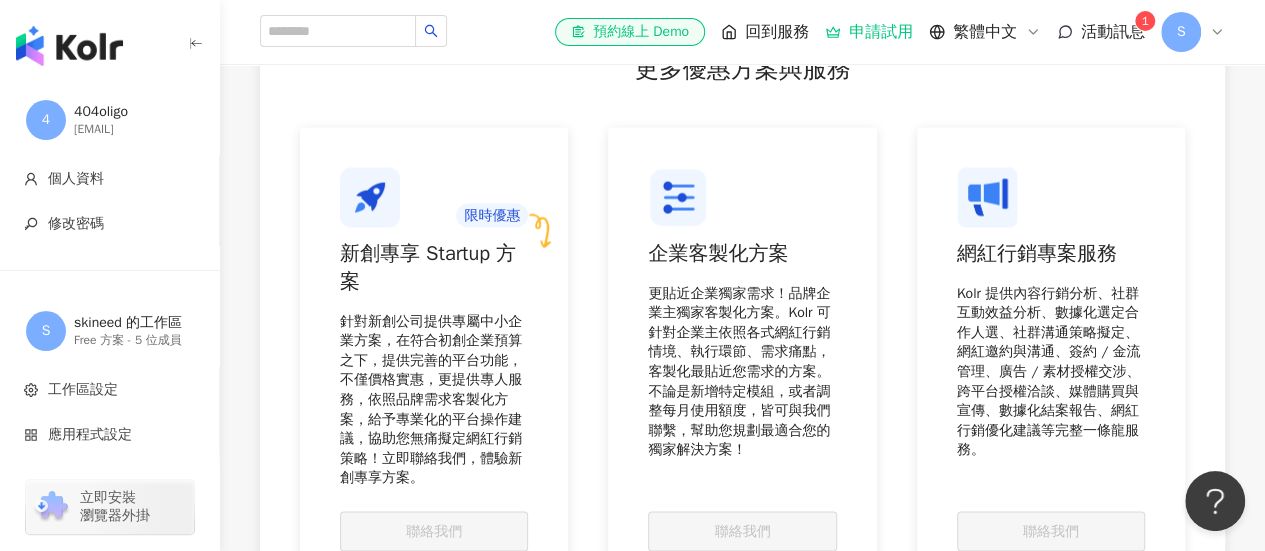 scroll, scrollTop: 1743, scrollLeft: 0, axis: vertical 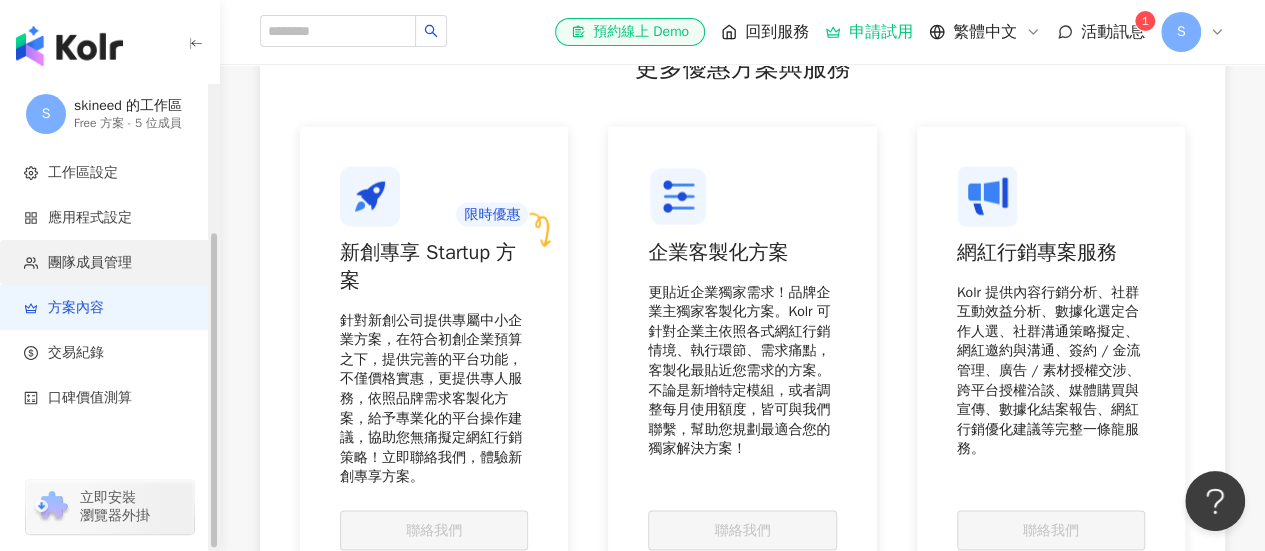 click on "團隊成員管理" at bounding box center (113, 263) 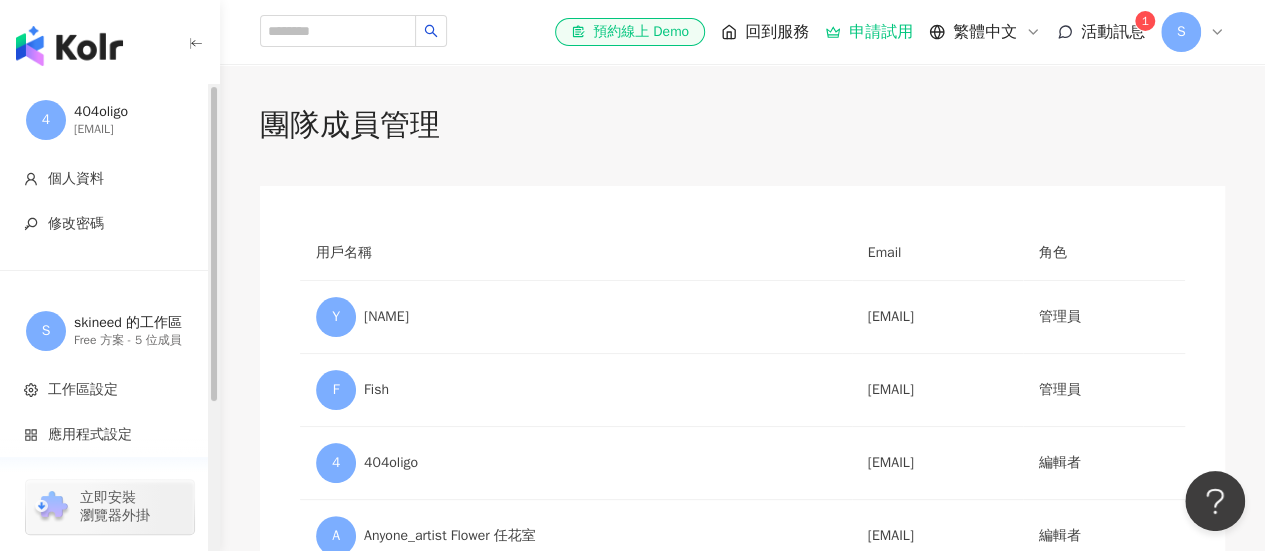scroll, scrollTop: 100, scrollLeft: 0, axis: vertical 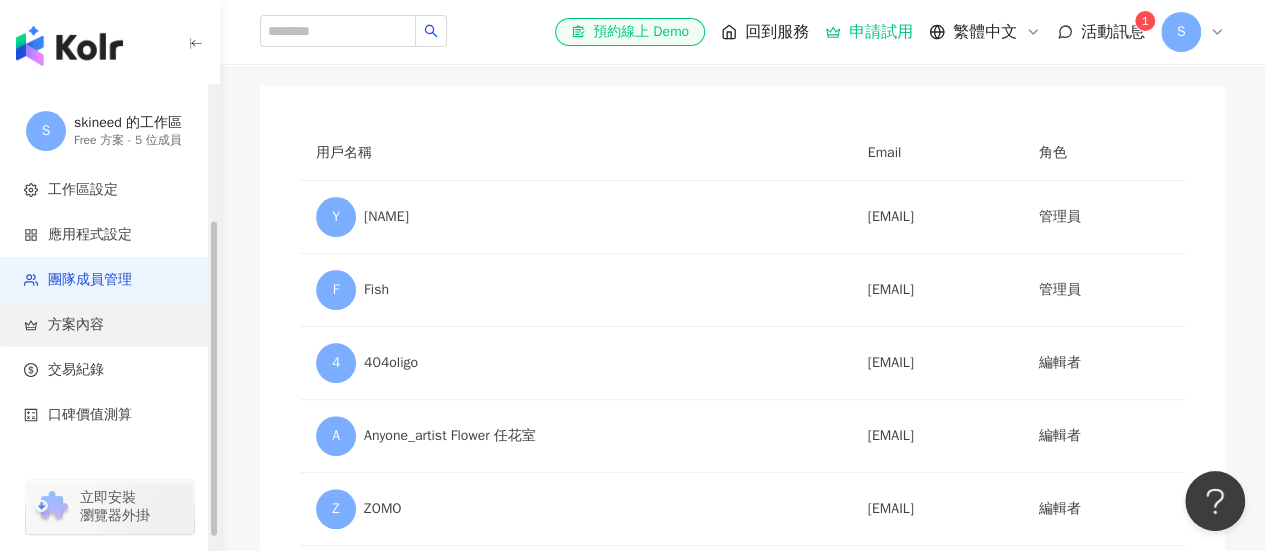 click on "方案內容" at bounding box center [113, 325] 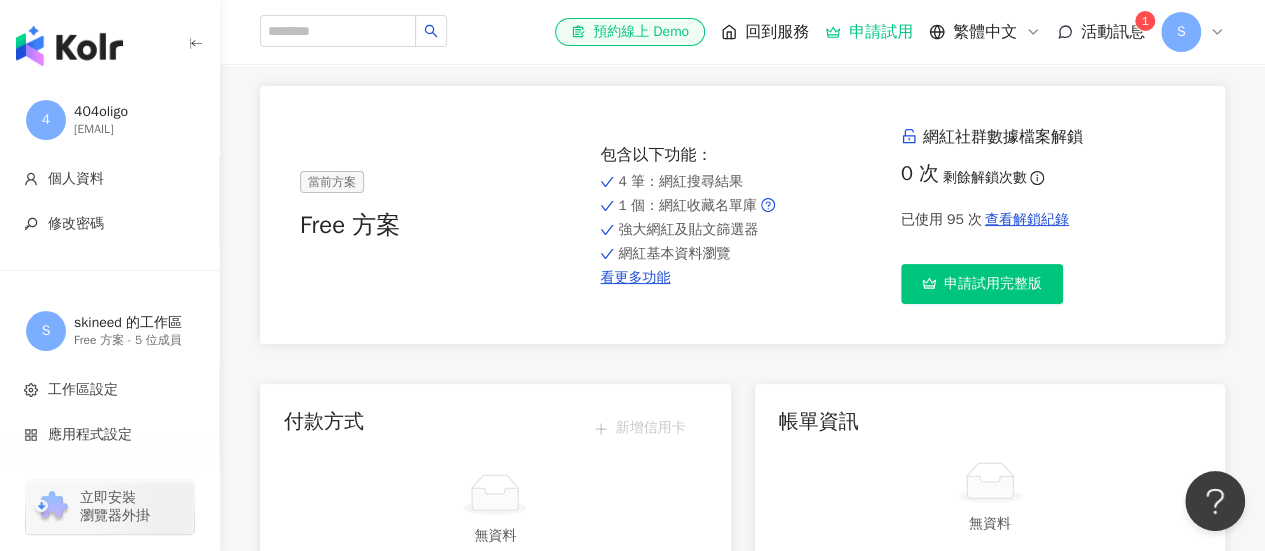 scroll, scrollTop: 0, scrollLeft: 0, axis: both 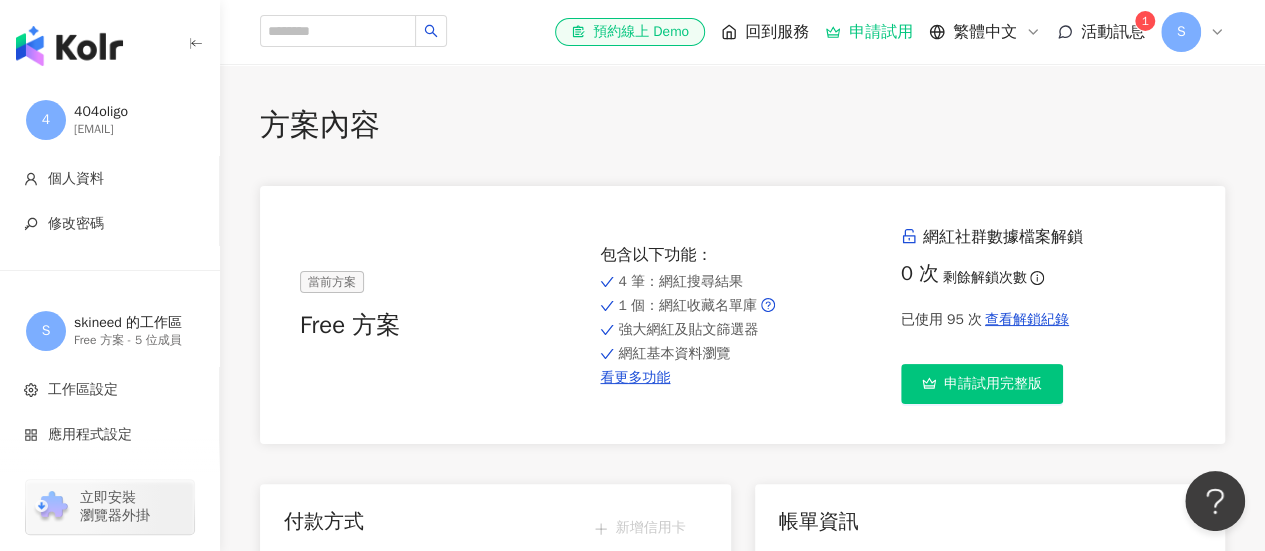 click 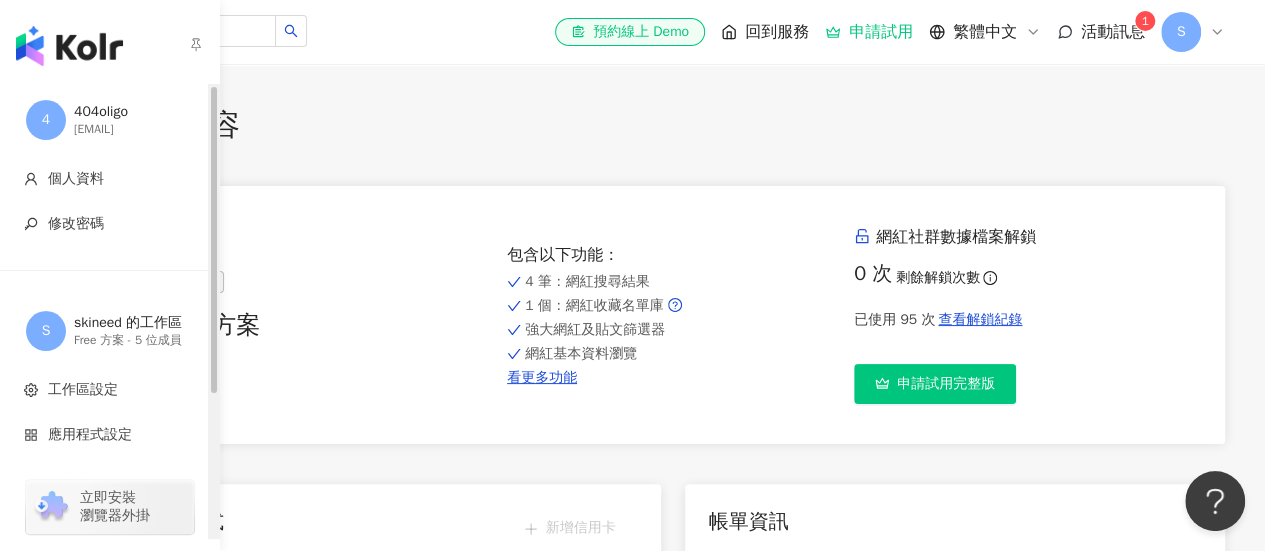 click at bounding box center [69, 46] 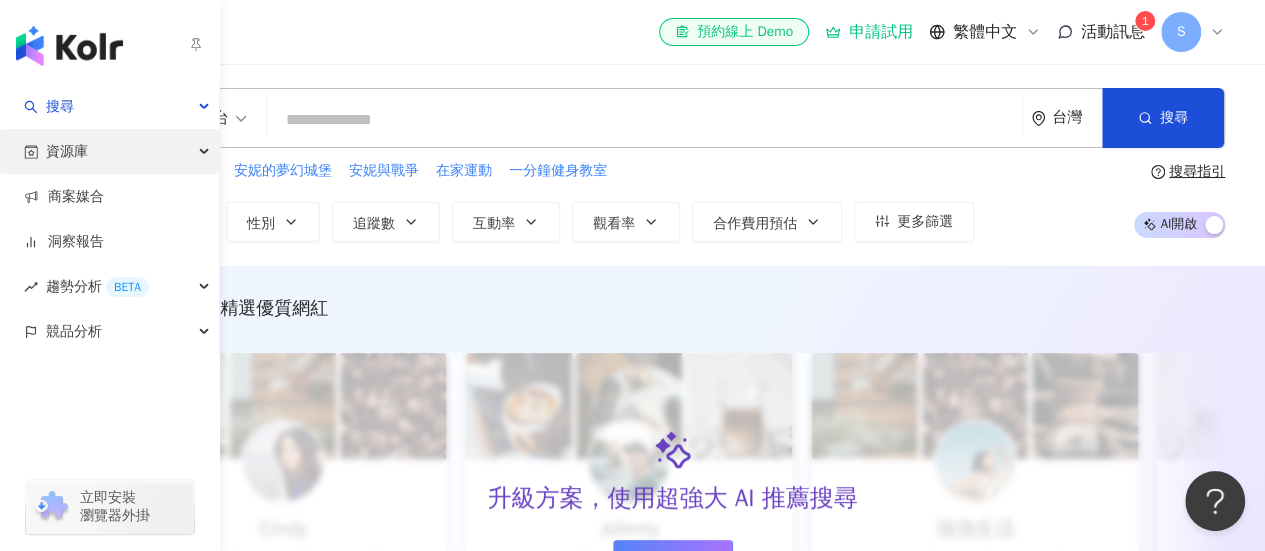click on "資源庫" at bounding box center (109, 151) 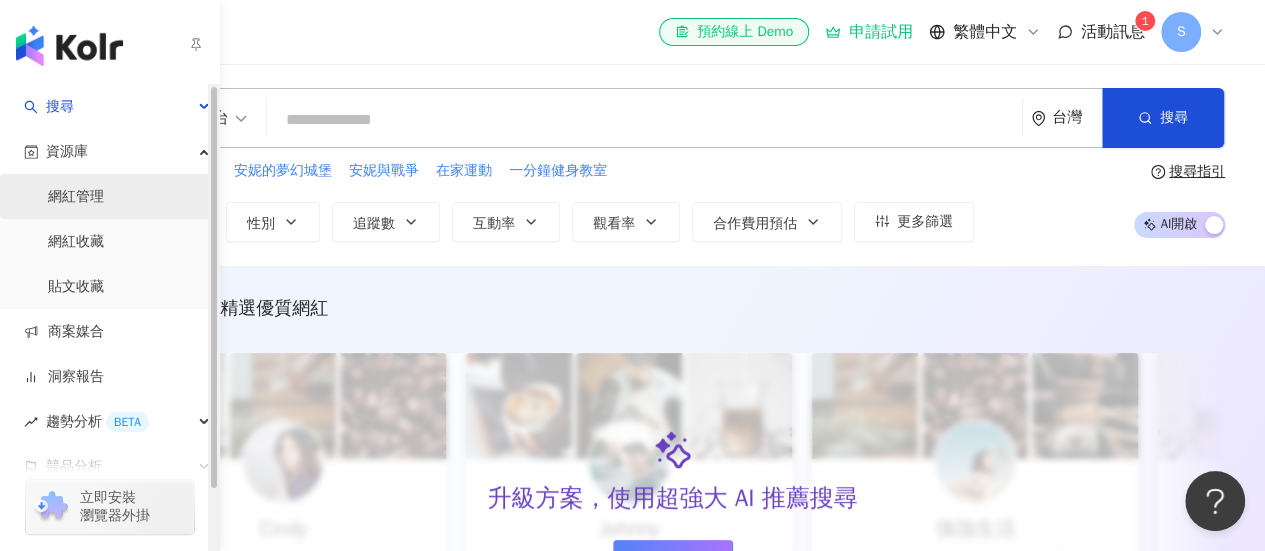 click on "網紅管理" at bounding box center [76, 197] 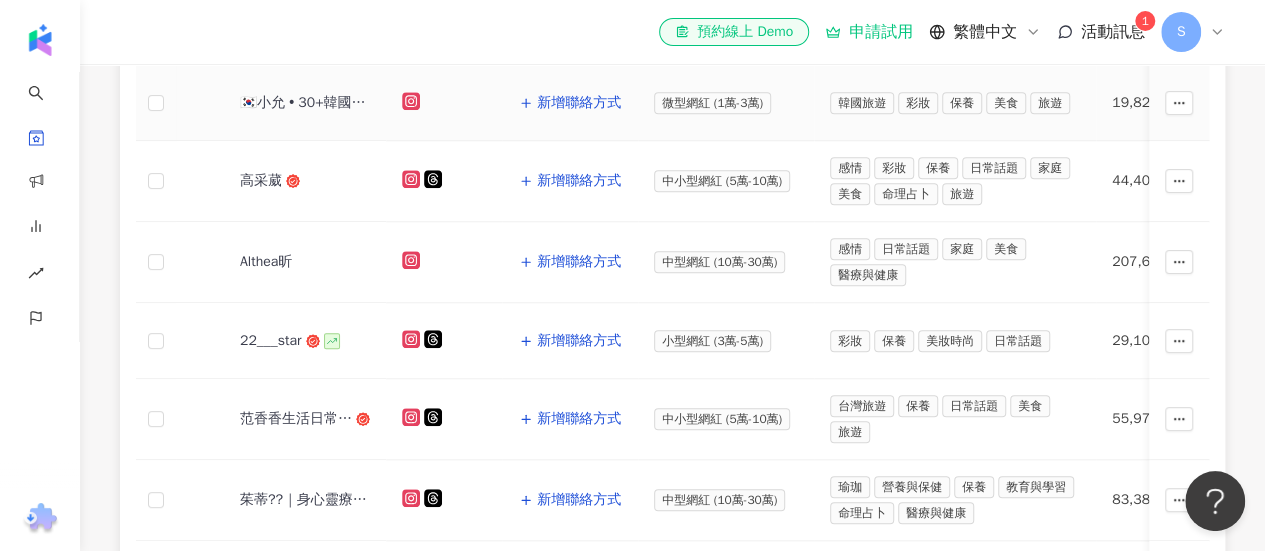 scroll, scrollTop: 800, scrollLeft: 0, axis: vertical 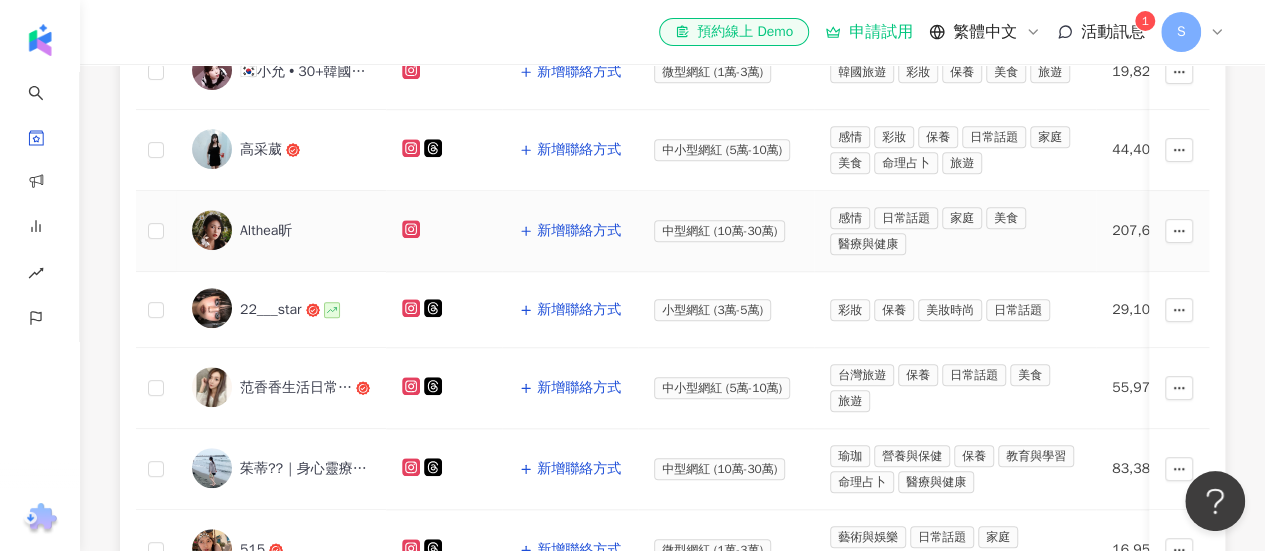 click on "Althea昕" at bounding box center (266, 231) 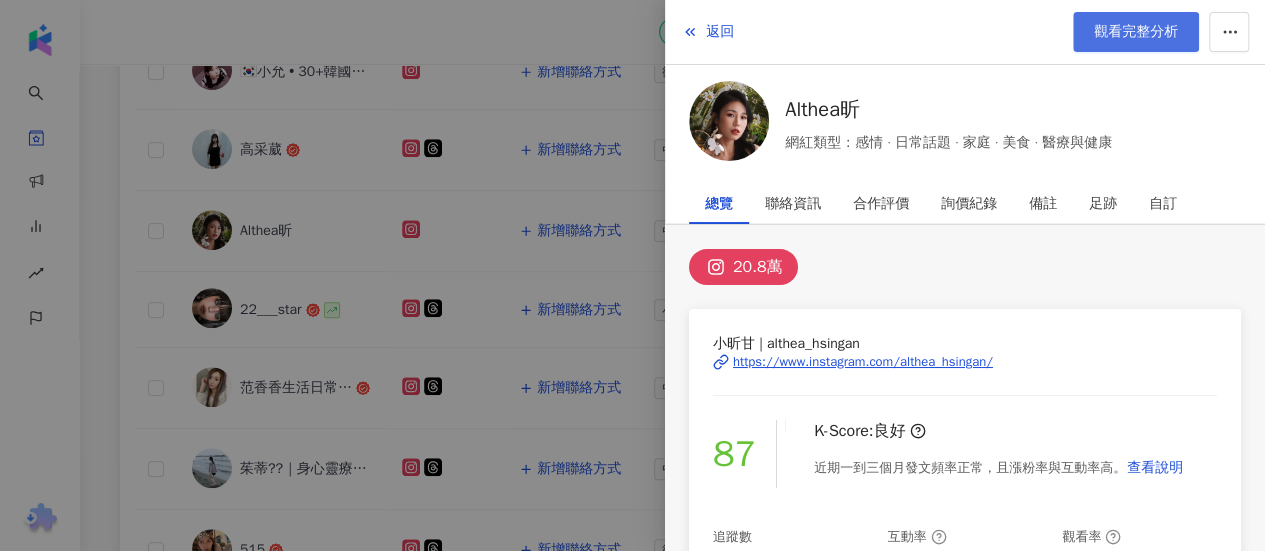 click on "觀看完整分析" at bounding box center (1136, 32) 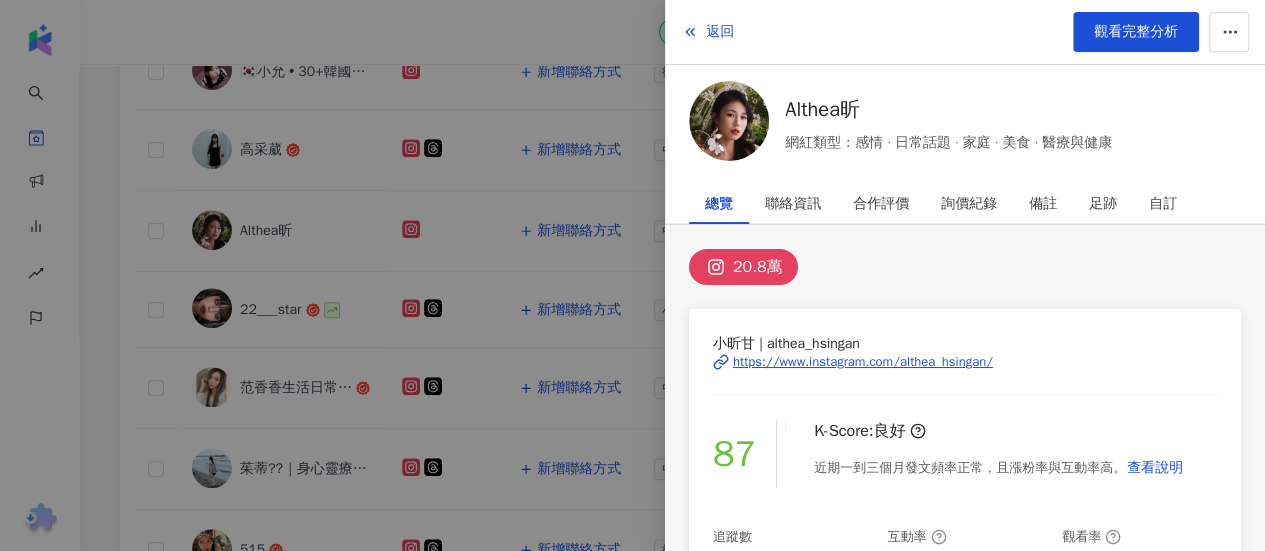 click at bounding box center [632, 275] 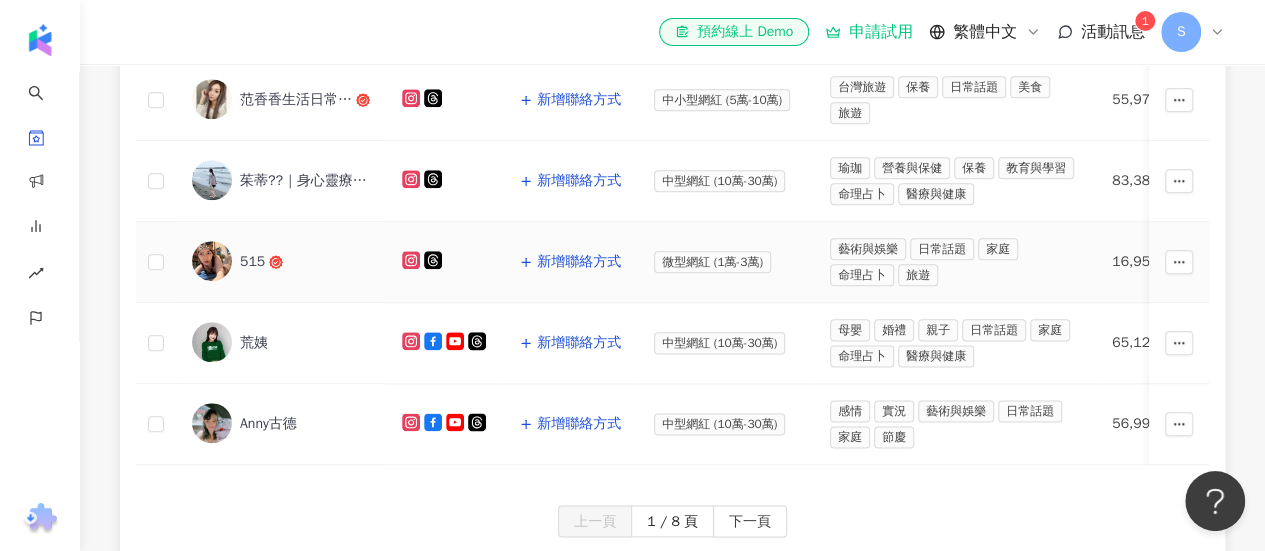 scroll, scrollTop: 1200, scrollLeft: 0, axis: vertical 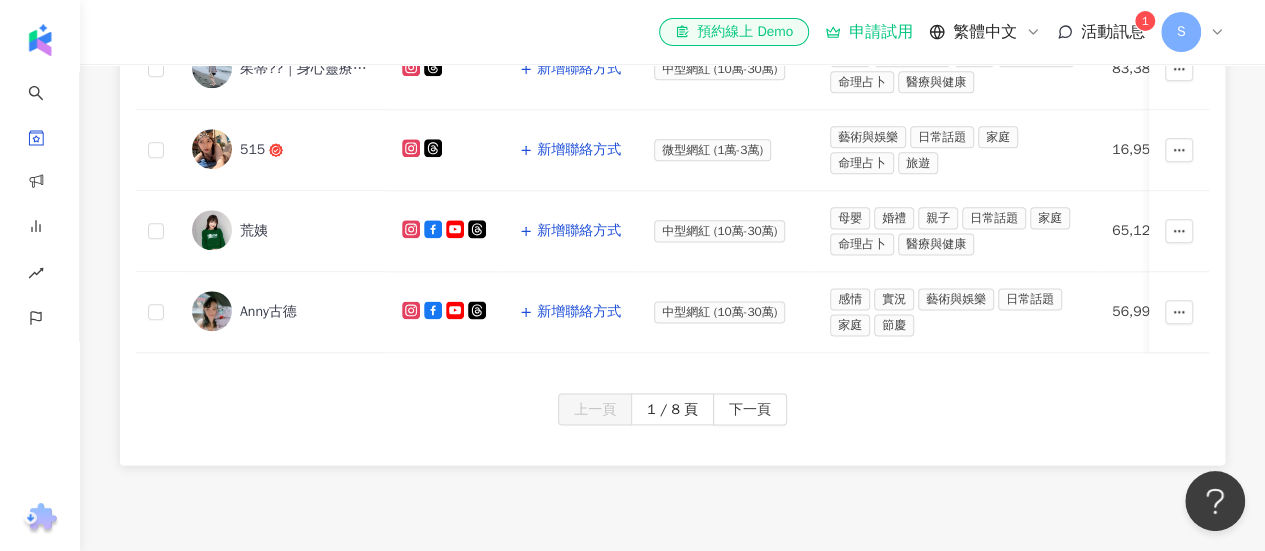 click on "下一頁" at bounding box center [750, 410] 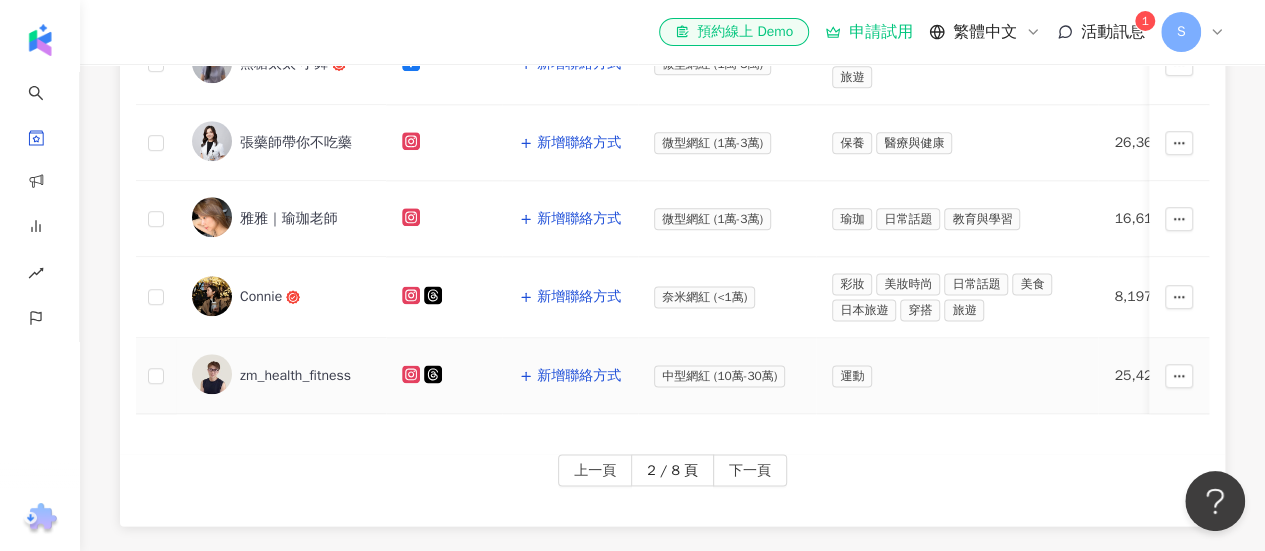 scroll, scrollTop: 1200, scrollLeft: 0, axis: vertical 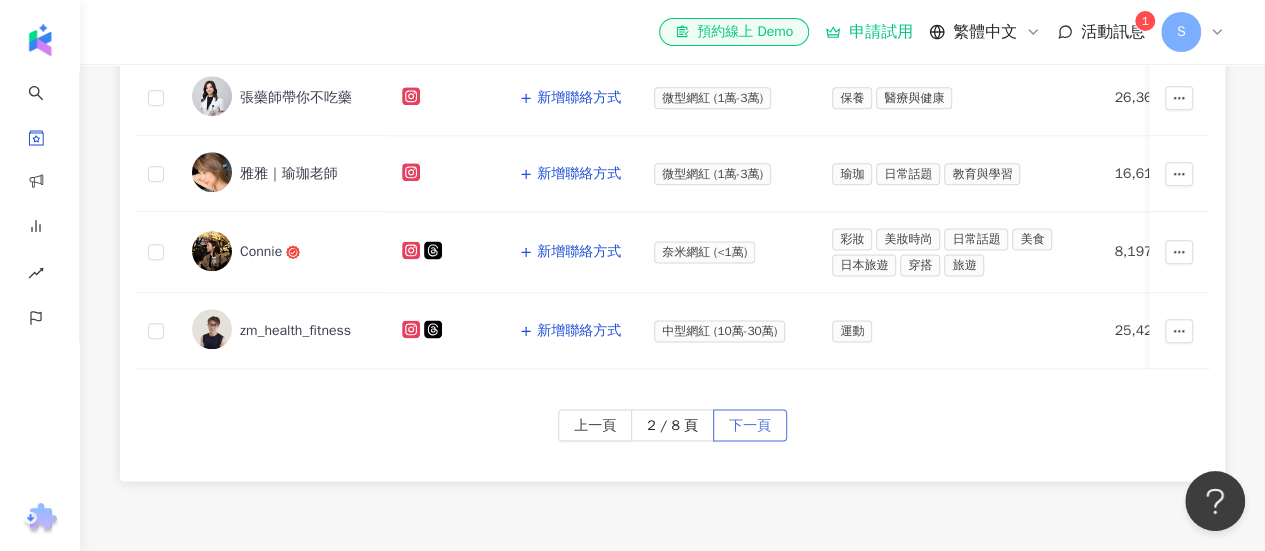 click on "下一頁" at bounding box center (750, 425) 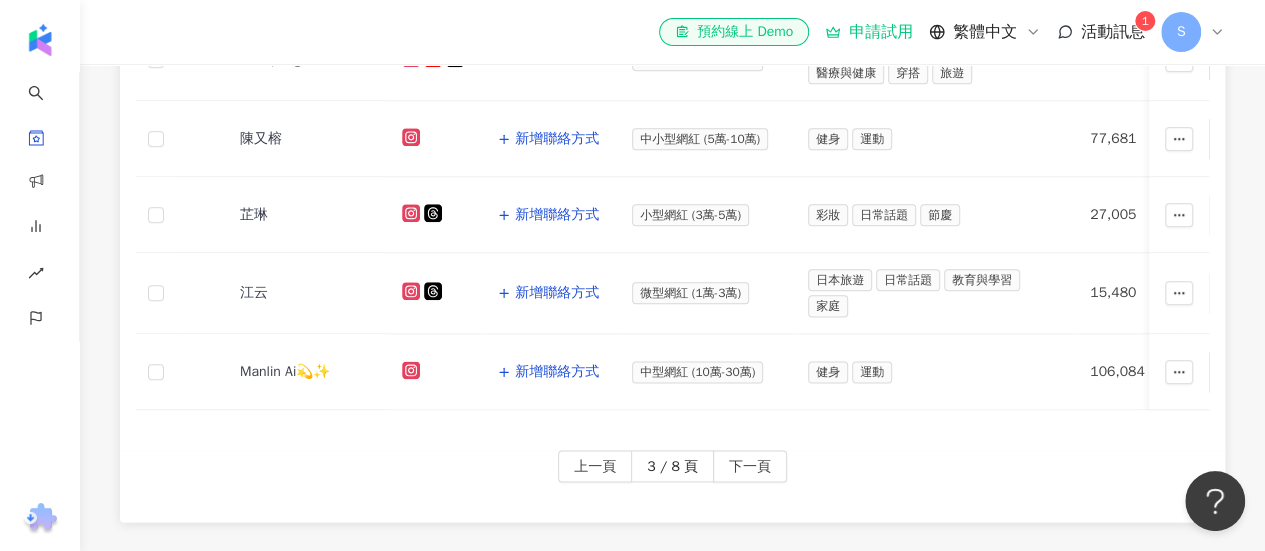 scroll, scrollTop: 1000, scrollLeft: 0, axis: vertical 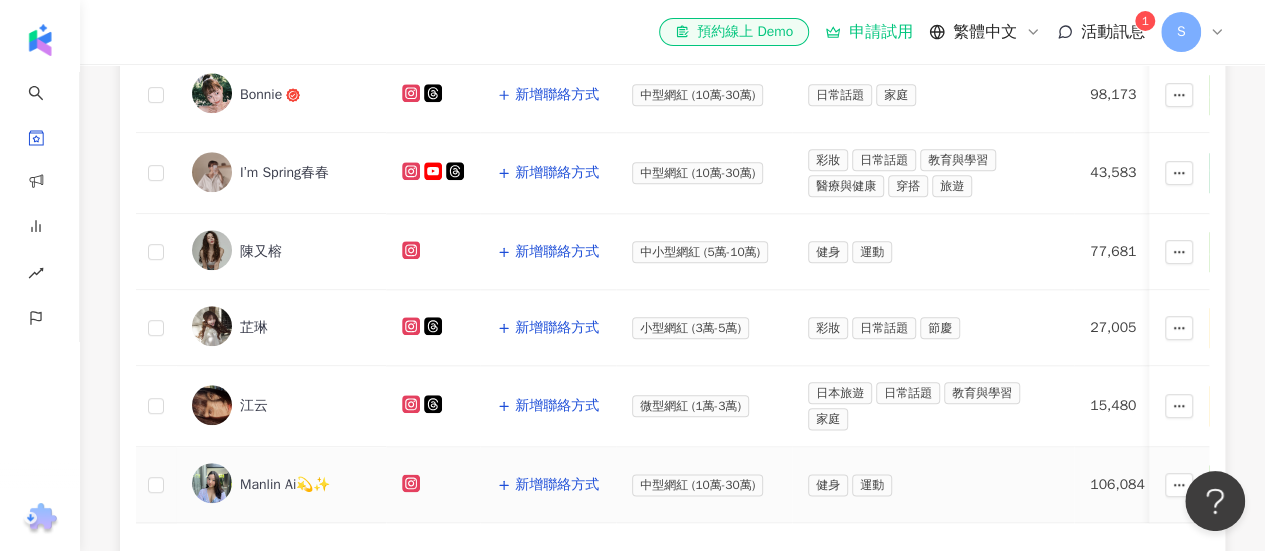 click on "Manlin Ai💫✨" at bounding box center [285, 485] 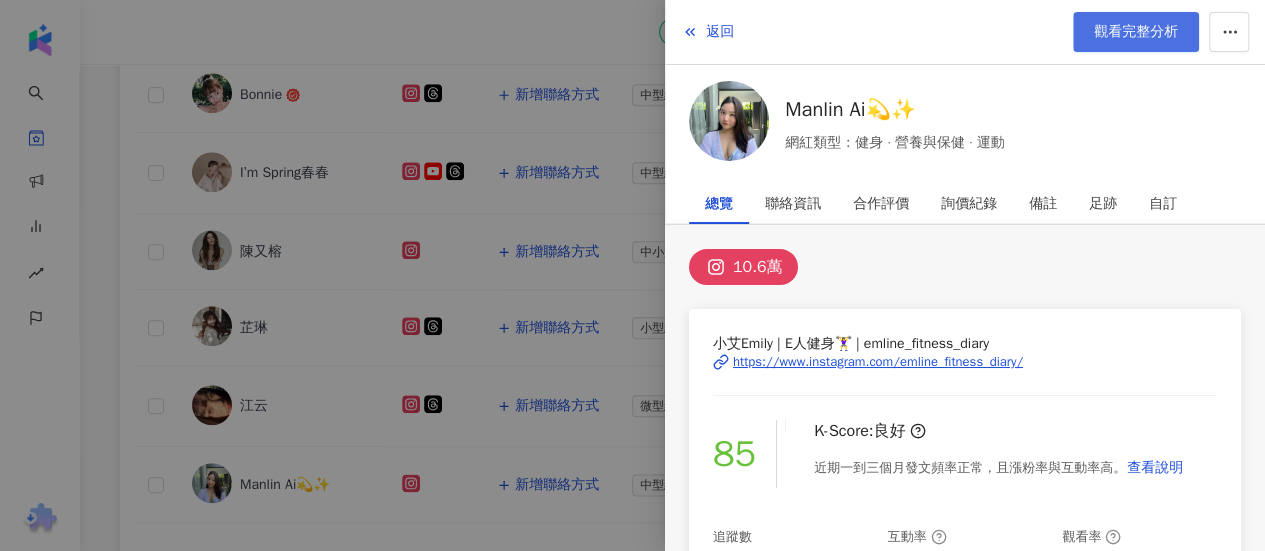 click on "觀看完整分析" at bounding box center (1136, 32) 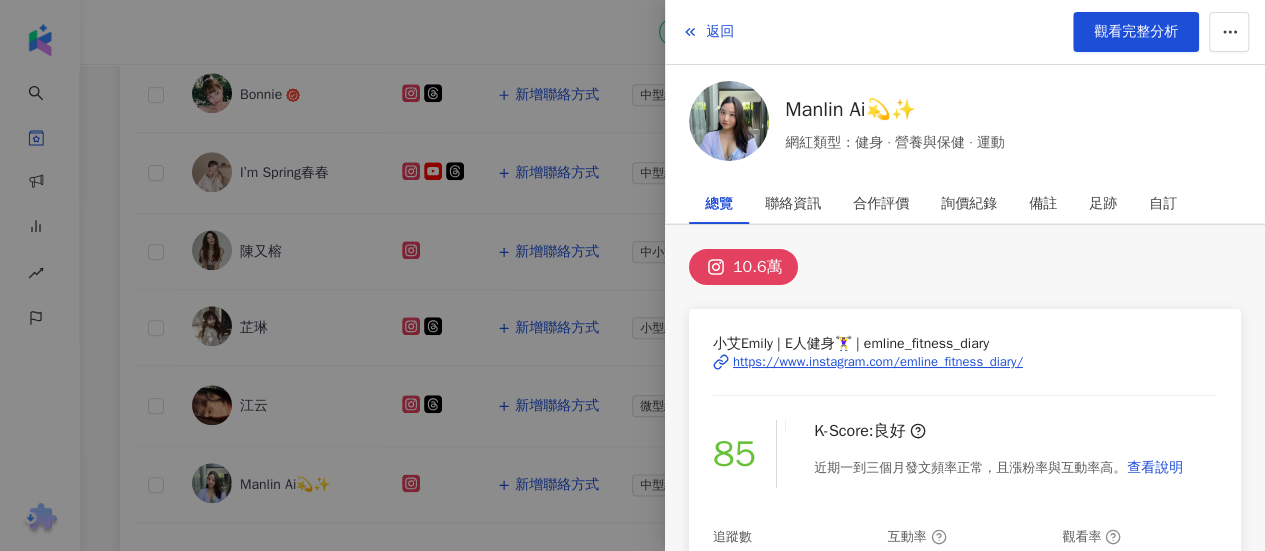 click at bounding box center (632, 275) 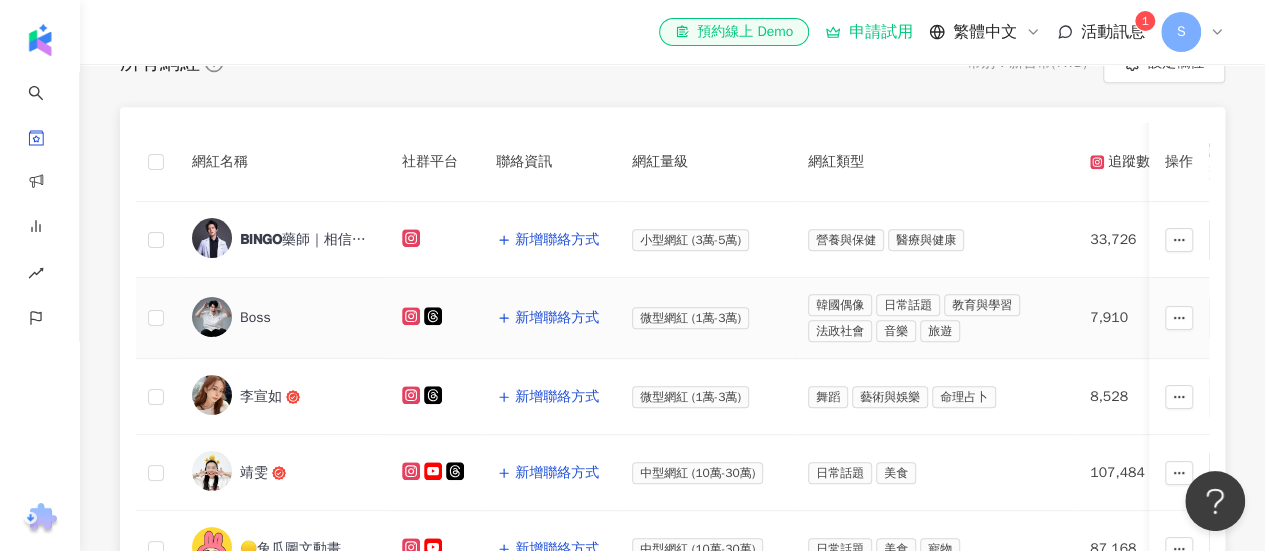 scroll, scrollTop: 500, scrollLeft: 0, axis: vertical 